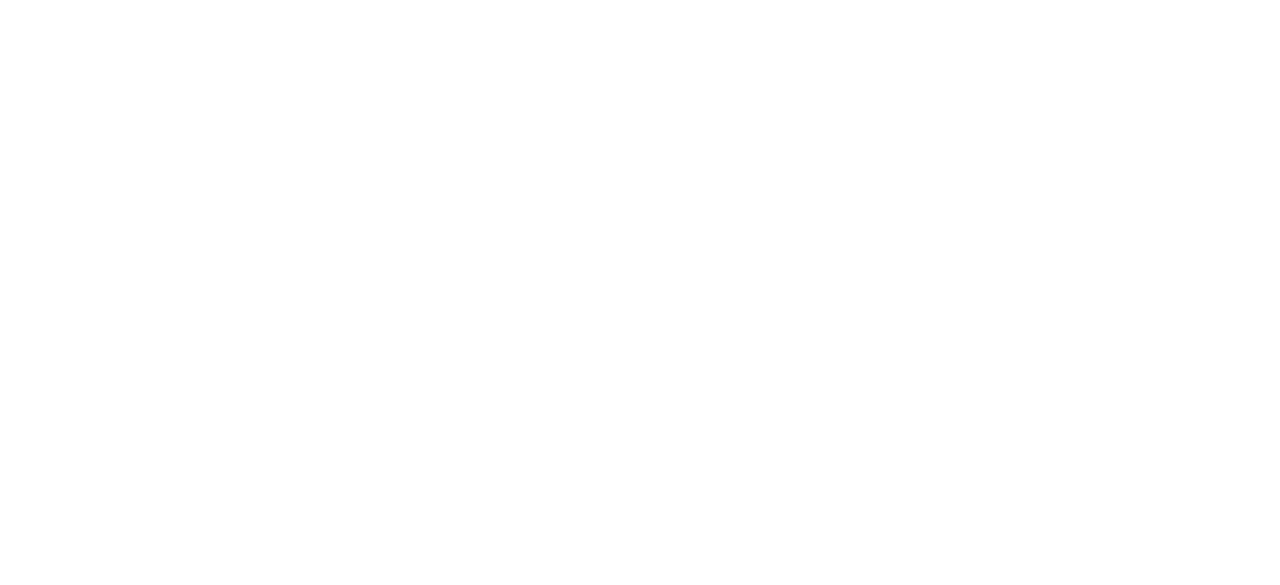 scroll, scrollTop: 0, scrollLeft: 0, axis: both 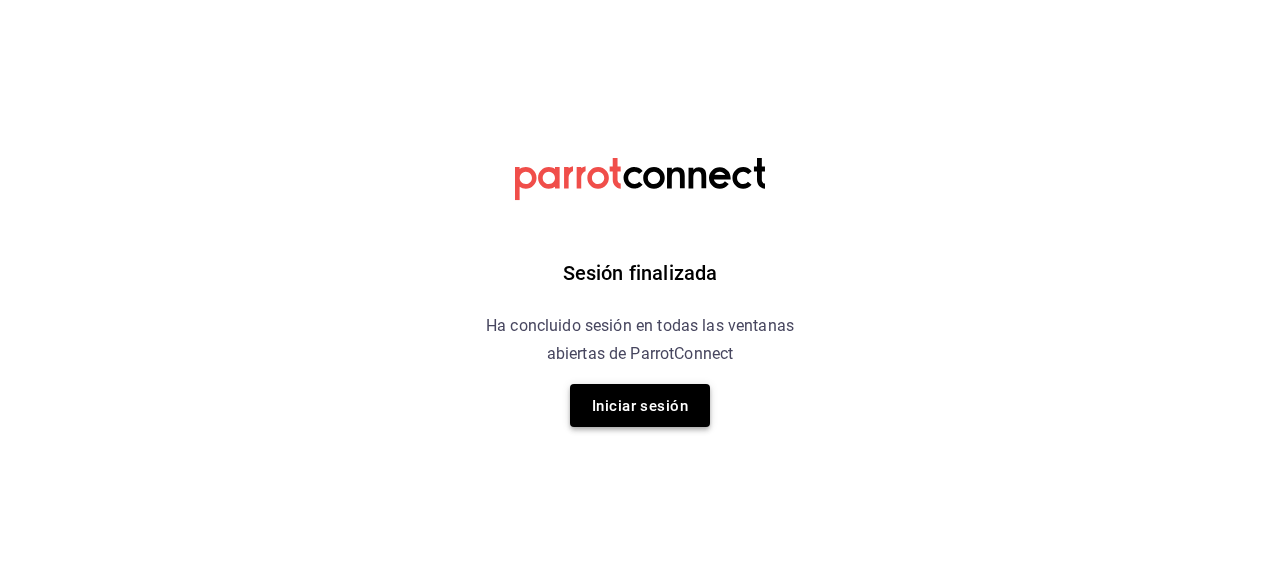 click on "Iniciar sesión" at bounding box center [640, 405] 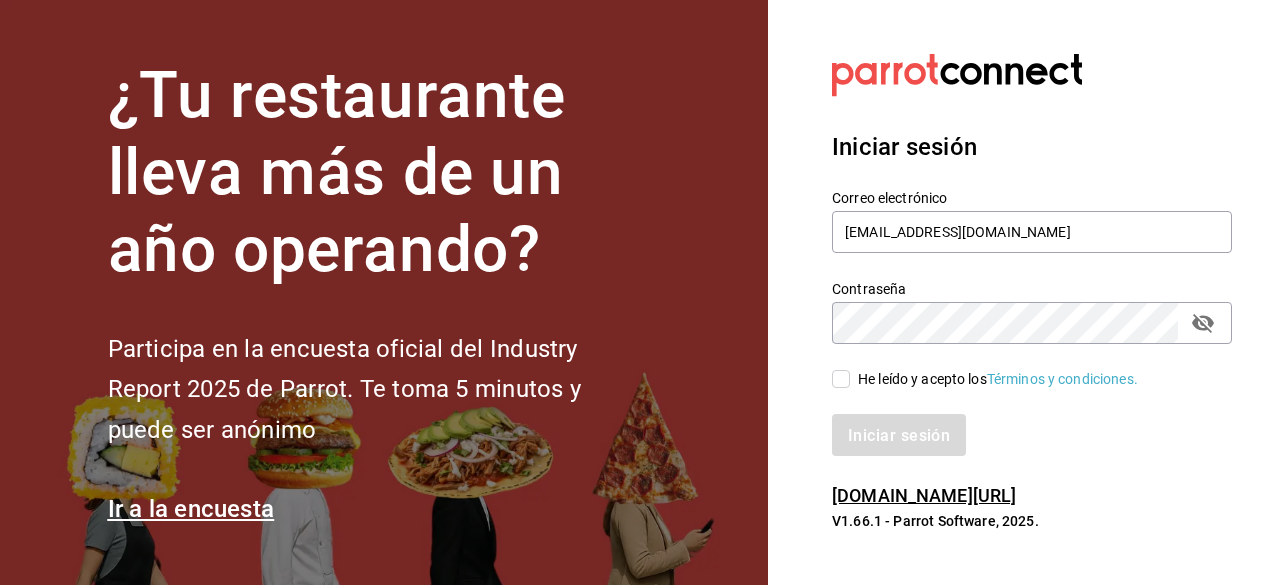 click on "He leído y acepto los  Términos y condiciones." at bounding box center (841, 379) 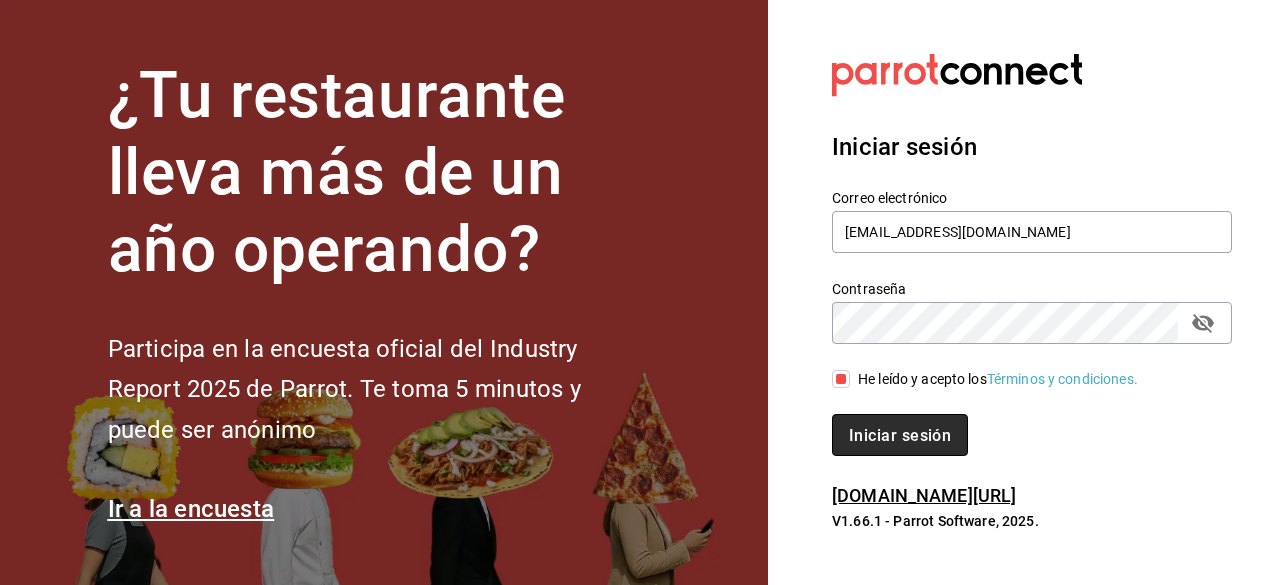click on "Iniciar sesión" at bounding box center (900, 434) 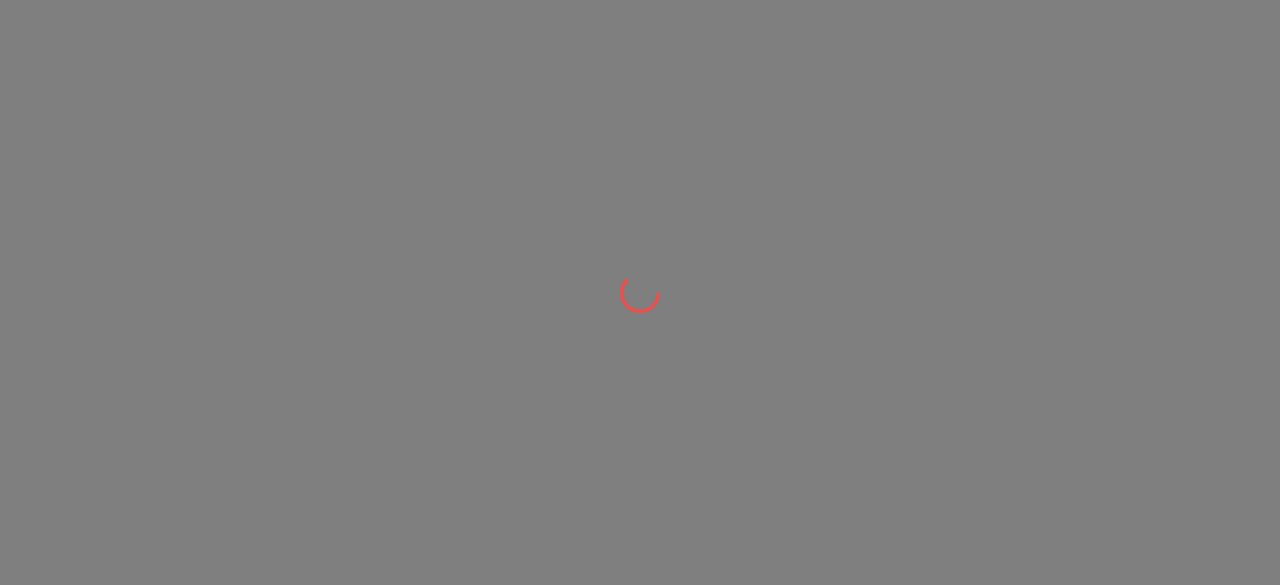 scroll, scrollTop: 0, scrollLeft: 0, axis: both 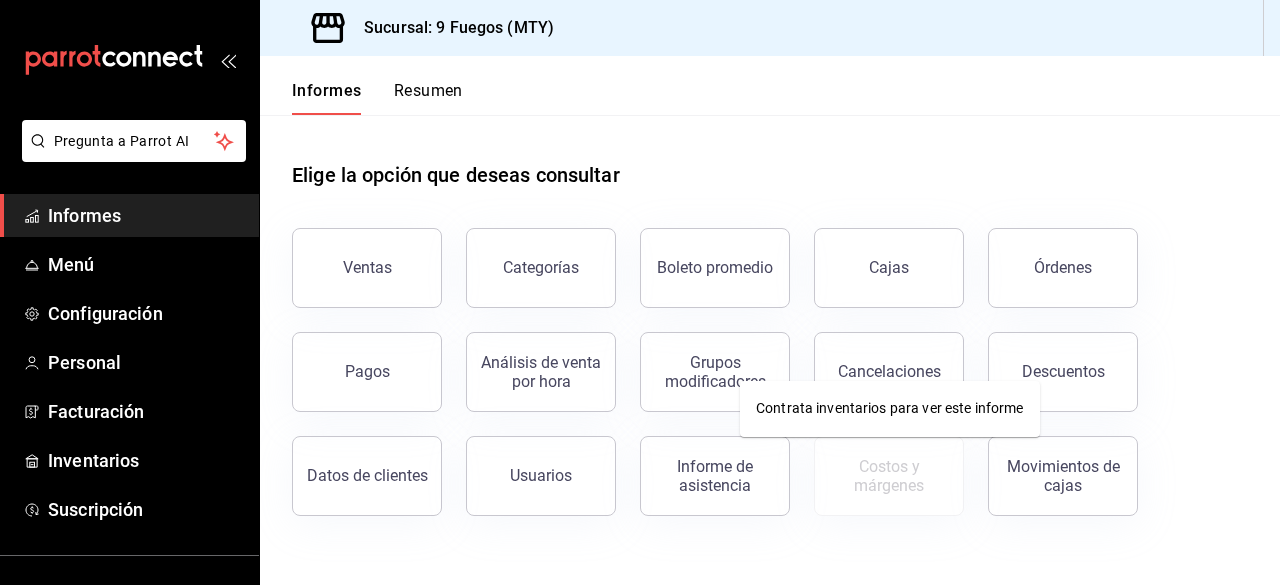 drag, startPoint x: 892, startPoint y: 447, endPoint x: 904, endPoint y: 443, distance: 12.649111 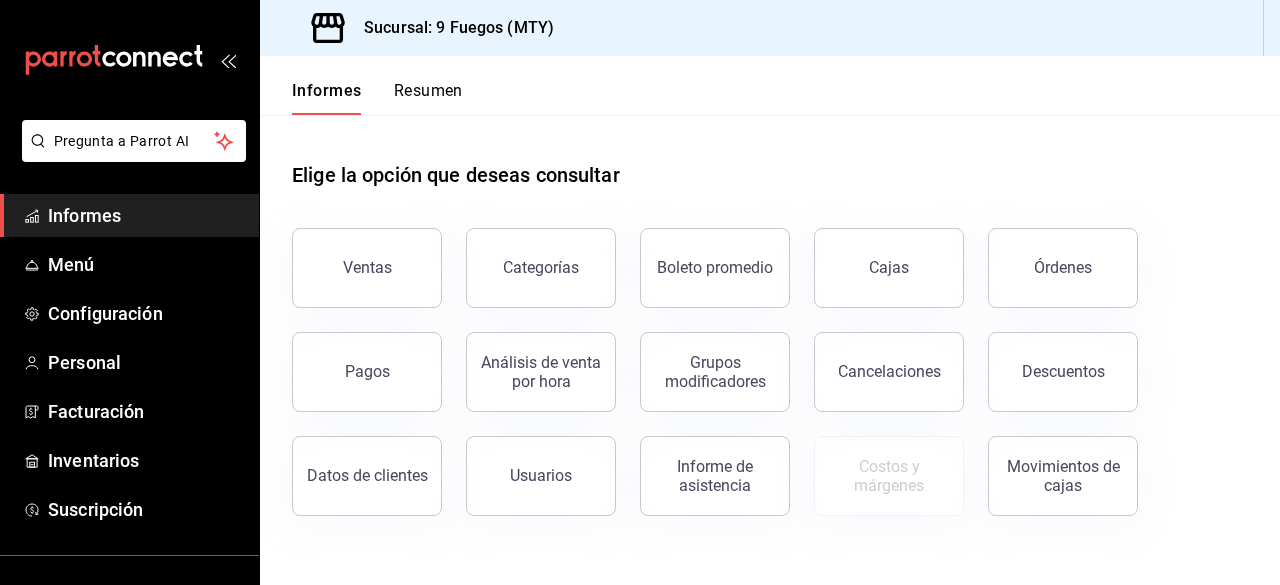 click on "Elige la opción que deseas consultar" at bounding box center [770, 159] 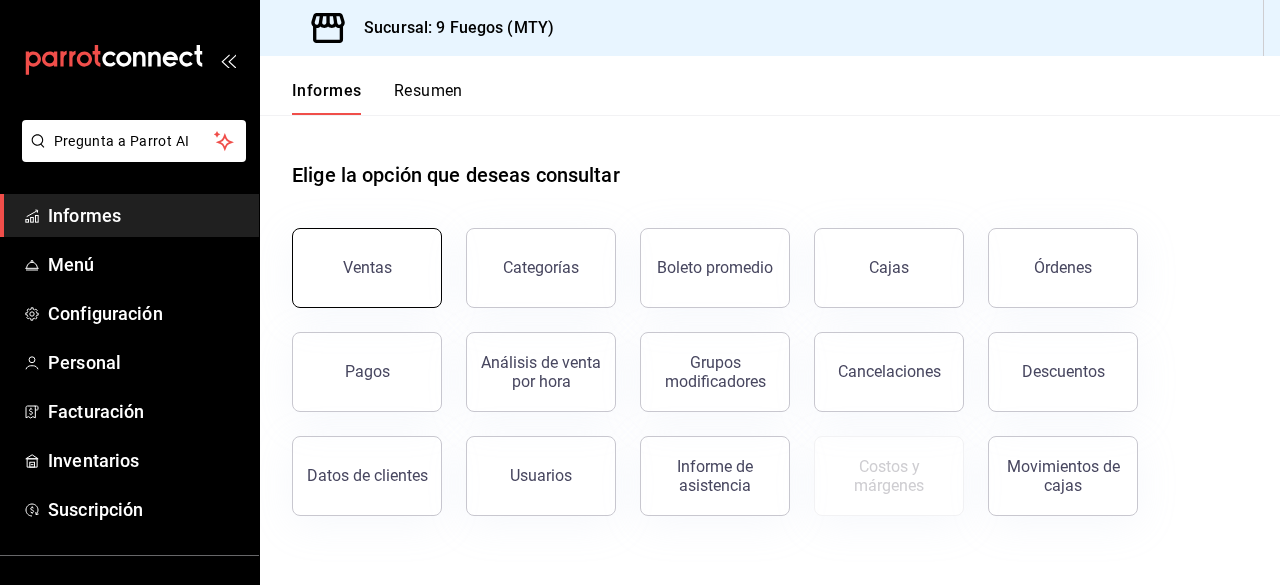 click on "Ventas" at bounding box center (367, 267) 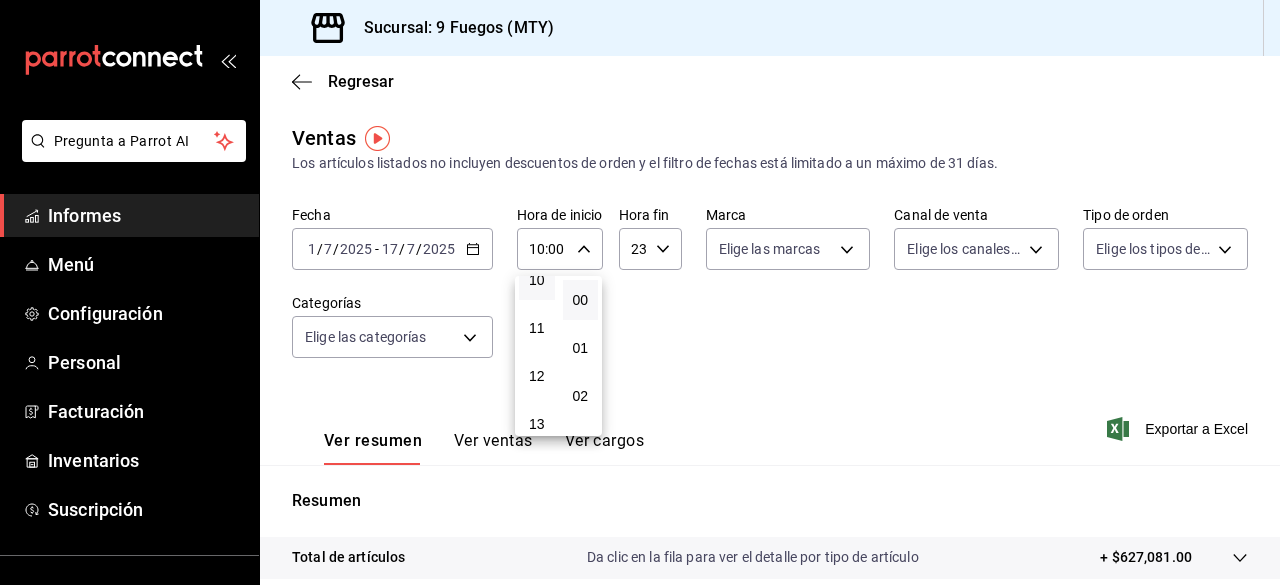 click at bounding box center (640, 292) 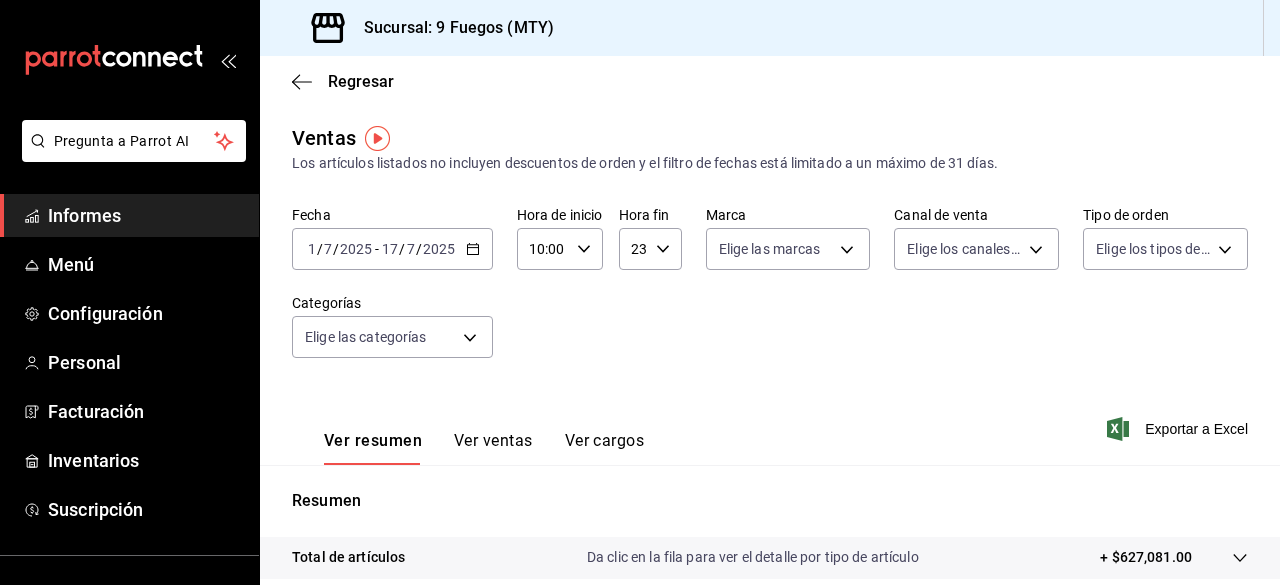 click 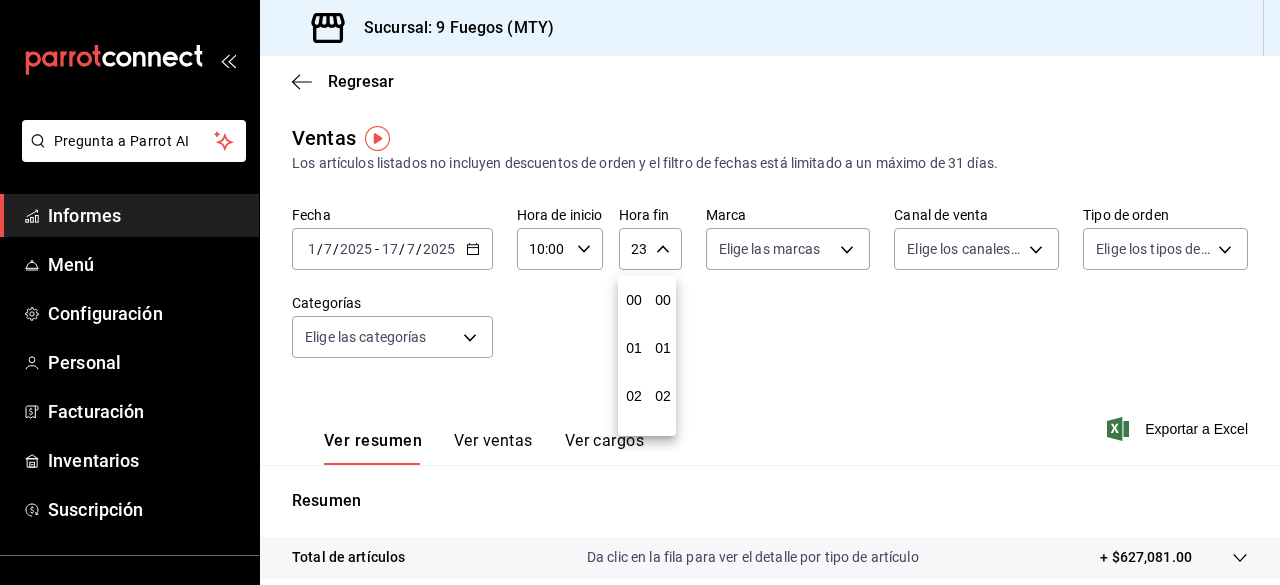 scroll, scrollTop: 992, scrollLeft: 0, axis: vertical 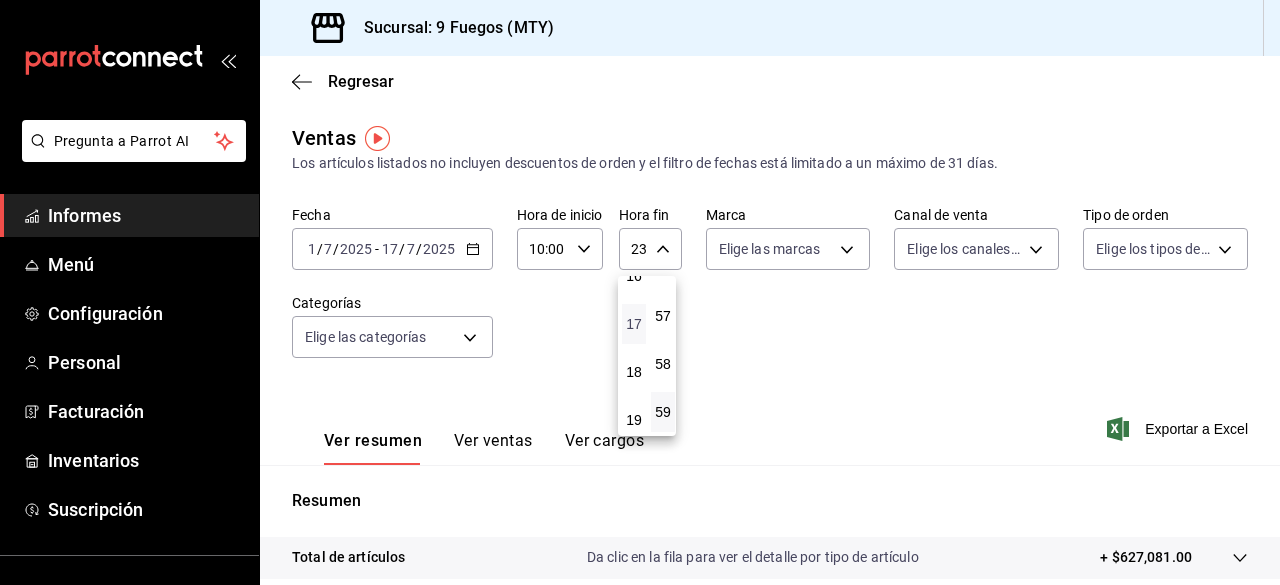 click on "17" at bounding box center [634, 324] 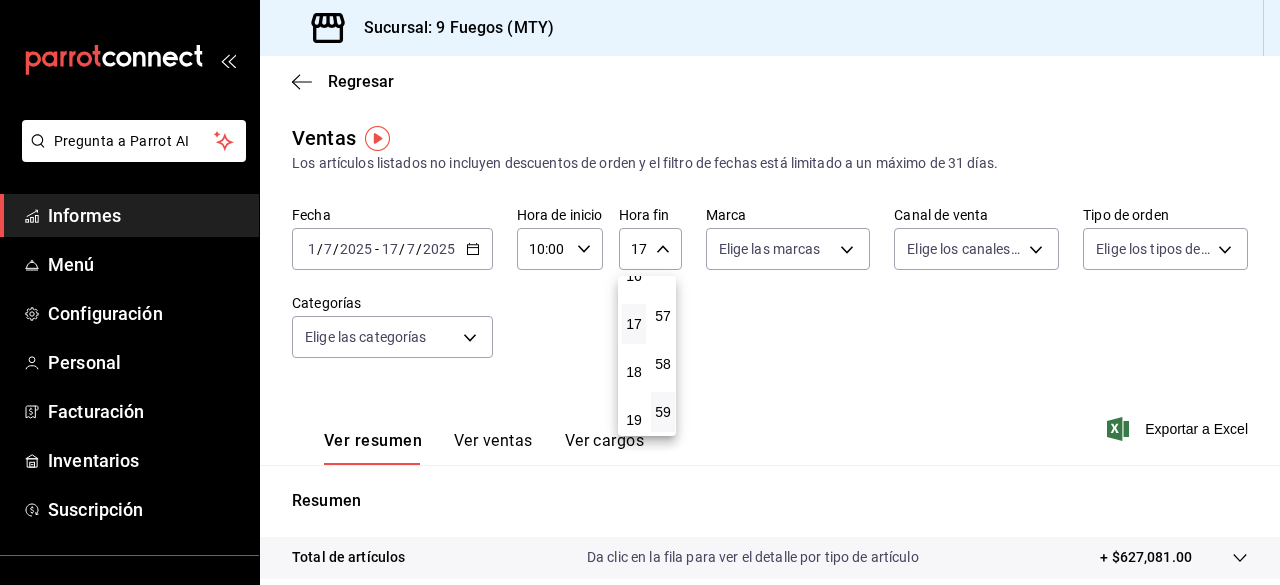click at bounding box center [640, 292] 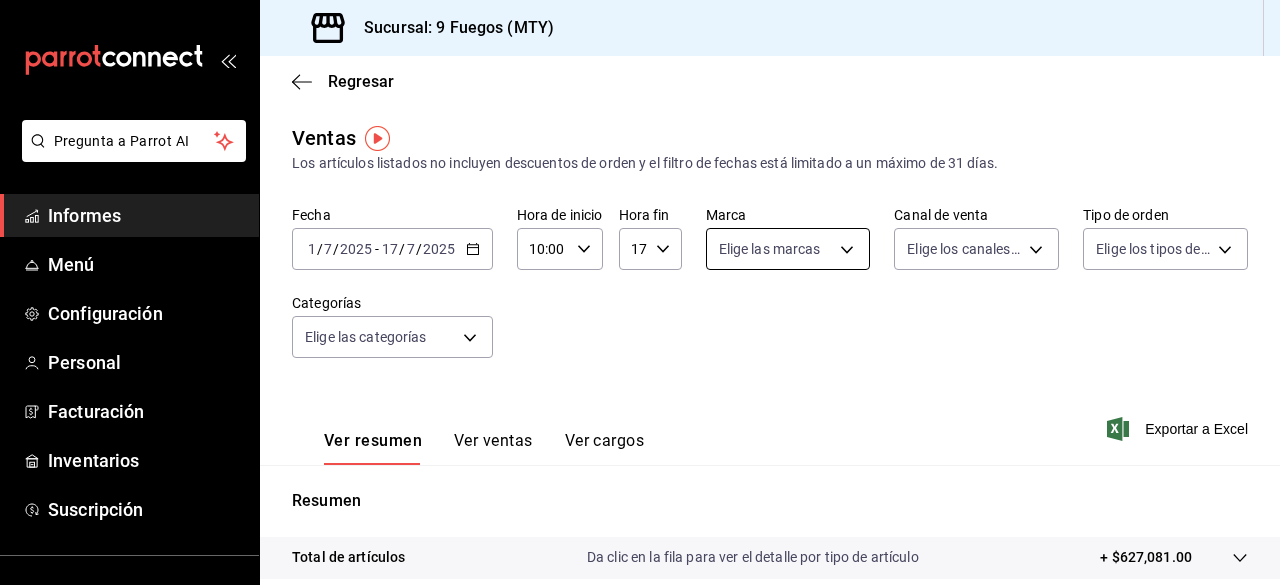 click on "Pregunta a Parrot AI Informes   Menú   Configuración   Personal   Facturación   Inventarios   Suscripción   Ayuda Recomendar loro   JESÚS CABRERA   Sugerir nueva función   Sucursal: 9 Fuegos (MTY) Regresar Ventas Los artículos listados no incluyen descuentos de orden y el filtro de fechas está limitado a un máximo de 31 días. Fecha 2025-07-01 1 / 7 / 2025 - 2025-07-17 17 / 7 / 2025 Hora de inicio 10:00 Hora de inicio Hora fin 17:59 Hora fin Marca Elige las marcas Canal de venta Elige los canales de venta Tipo de orden Elige los tipos de orden Categorías Elige las categorías Ver resumen Ver ventas Ver cargos Exportar a Excel Resumen Total de artículos Da clic en la fila para ver el detalle por tipo de artículo + $627,081.00 Cargas por servicio + $0.00 Venta bruta = $627,081.00 Descuentos totales - $18,084.00 Certificados de regalo - $0.00 Venta total = $608,997.00 Impuestos - $83,999.59 Venta neta = $524,997.41 Texto original Valora esta traducción Pregunta a Parrot AI Informes   Menú" at bounding box center [640, 292] 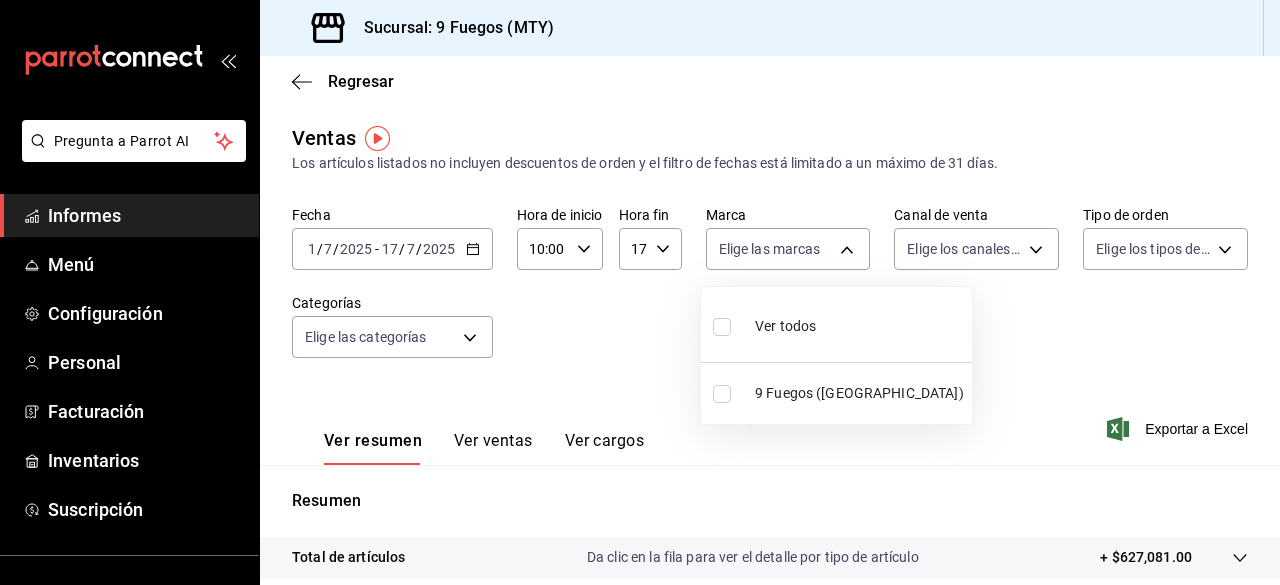 click at bounding box center (722, 394) 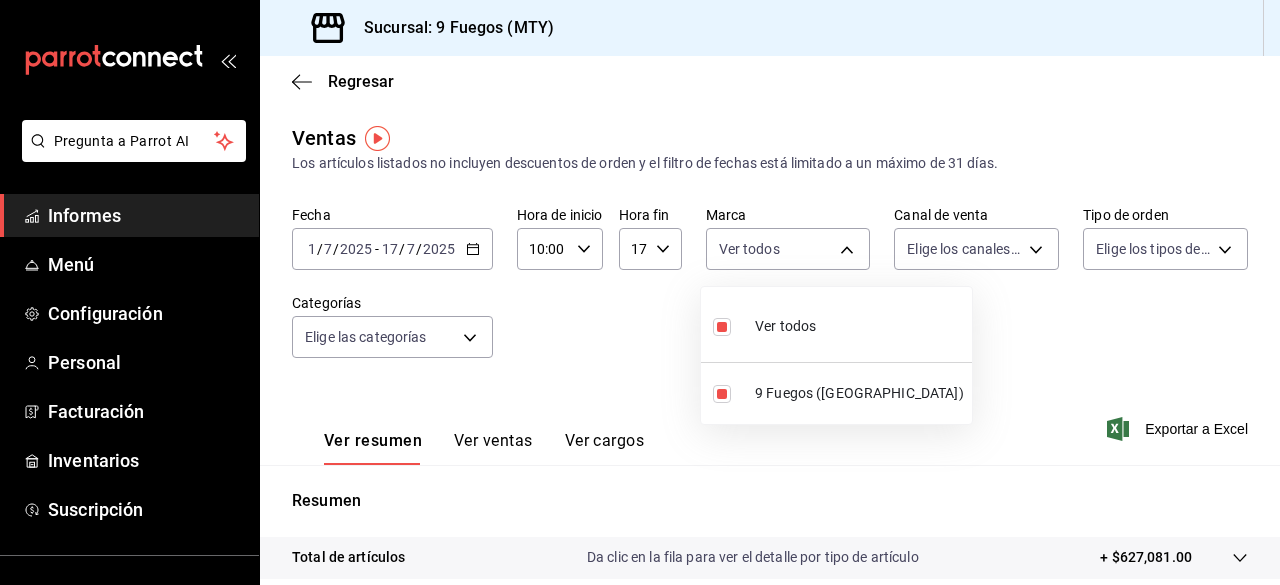 click at bounding box center [640, 292] 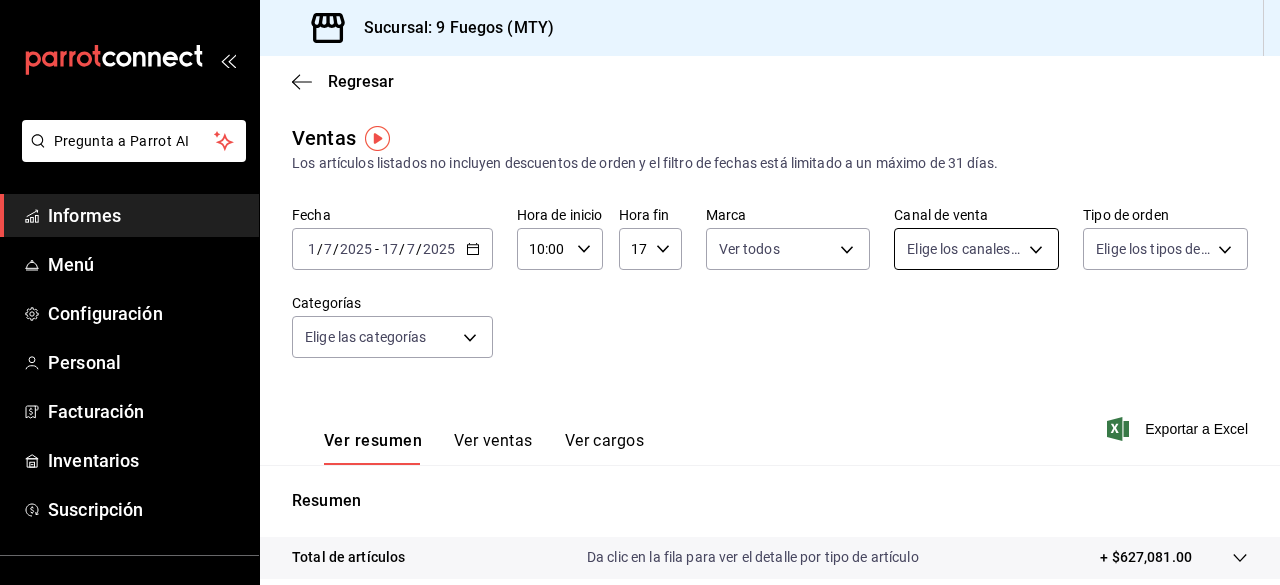 click on "Pregunta a Parrot AI Informes   Menú   Configuración   Personal   Facturación   Inventarios   Suscripción   Ayuda Recomendar loro   JESÚS CABRERA   Sugerir nueva función   Sucursal: 9 Fuegos (MTY) Regresar Ventas Los artículos listados no incluyen descuentos de orden y el filtro de fechas está limitado a un máximo de 31 días. Fecha 2025-07-01 1 / 7 / 2025 - 2025-07-17 17 / 7 / 2025 Hora de inicio 10:00 Hora de inicio Hora fin 17:59 Hora fin Marca Ver todos 4a3df261-e1b8-48be-829d-093db8c32d8f Canal de venta Elige los canales de venta Tipo de orden Elige los tipos de orden Categorías Elige las categorías Ver resumen Ver ventas Ver cargos Exportar a Excel Resumen Total de artículos Da clic en la fila para ver el detalle por tipo de artículo + $627,081.00 Cargas por servicio + $0.00 Venta bruta = $627,081.00 Descuentos totales - $18,084.00 Certificados de regalo - $0.00 Venta total = $608,997.00 Impuestos - $83,999.59 Venta neta = $524,997.41 Texto original Valora esta traducción Informes   Menú" at bounding box center [640, 292] 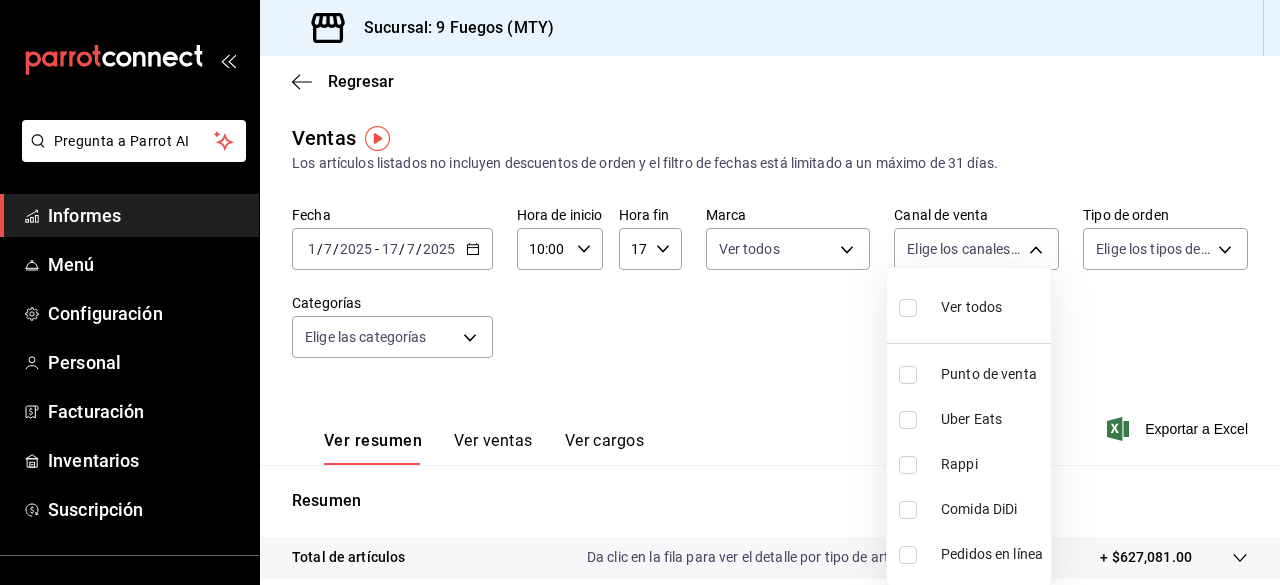 click at bounding box center [908, 375] 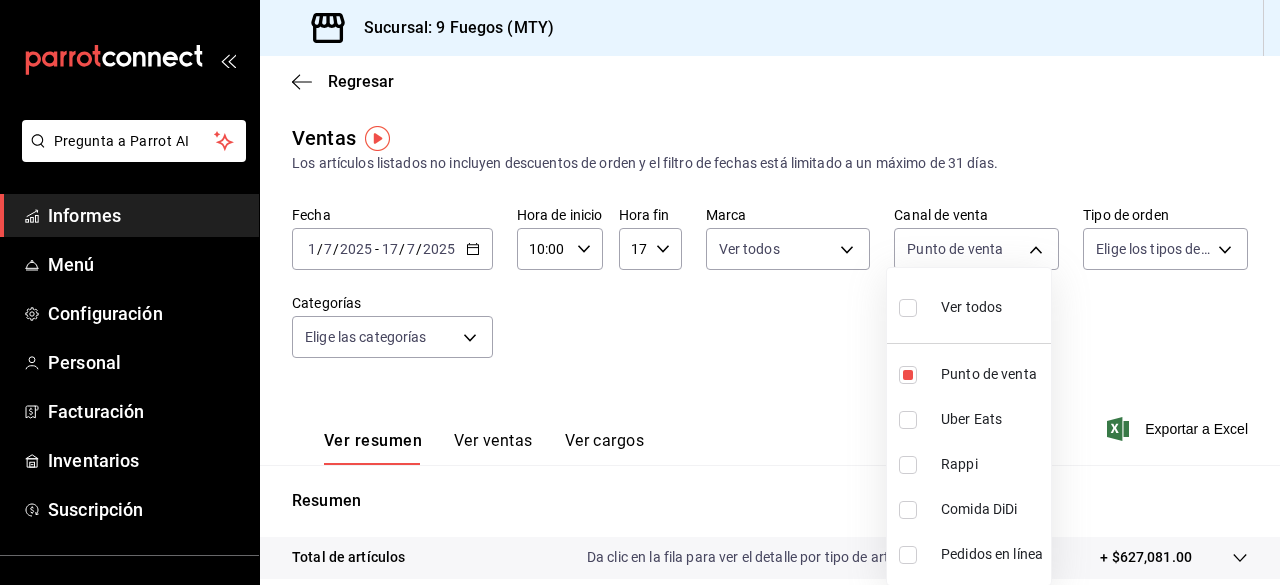 click at bounding box center (640, 292) 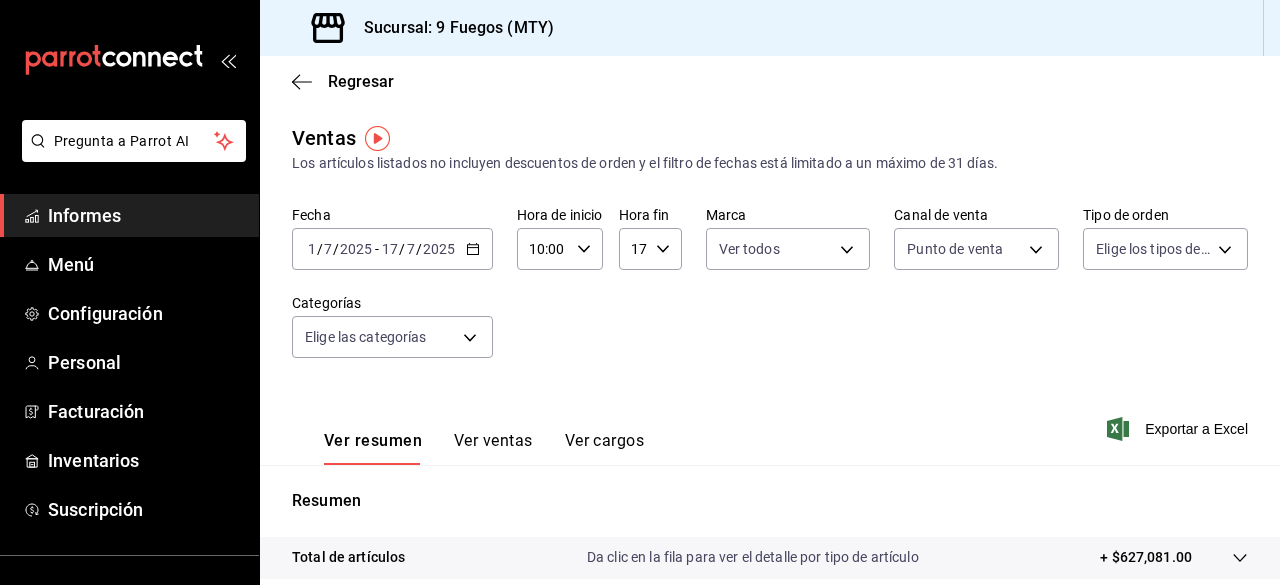 click on "Pregunta a Parrot AI Informes   Menú   Configuración   Personal   Facturación   Inventarios   Suscripción   Ayuda Recomendar loro   JESÚS CABRERA   Sugerir nueva función   Sucursal: 9 Fuegos (MTY) Regresar Ventas Los artículos listados no incluyen descuentos de orden y el filtro de fechas está limitado a un máximo de 31 días. Fecha 2025-07-01 1 / 7 / 2025 - 2025-07-17 17 / 7 / 2025 Hora de inicio 10:00 Hora de inicio Hora fin 17:59 Hora fin Marca Ver todos 4a3df261-e1b8-48be-829d-093db8c32d8f Canal de venta Punto de venta PARROT Tipo de orden Elige los tipos de orden Categorías Elige las categorías Ver resumen Ver ventas Ver cargos Exportar a Excel Resumen Total de artículos Da clic en la fila para ver el detalle por tipo de artículo + $627,081.00 Cargas por servicio + $0.00 Venta bruta = $627,081.00 Descuentos totales - $18,084.00 Certificados de regalo - $0.00 Venta total = $608,997.00 Impuestos - $83,999.59 Venta neta = $524,997.41 Texto original Valora esta traducción Pregunta a Parrot AI" at bounding box center [640, 292] 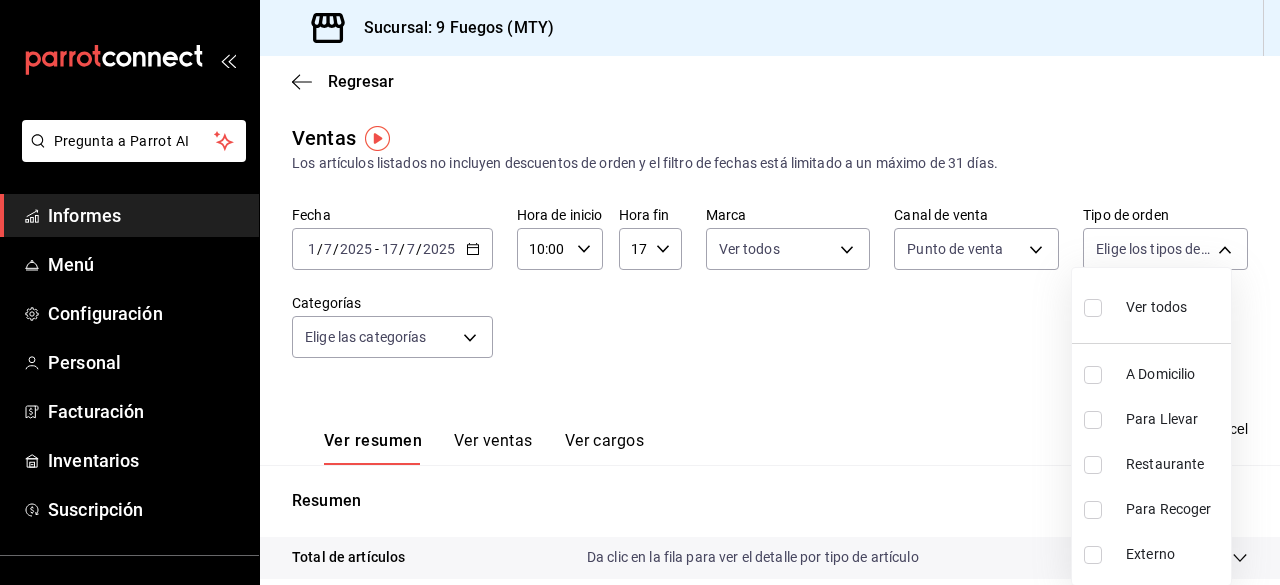 click on "Restaurante" at bounding box center (1151, 464) 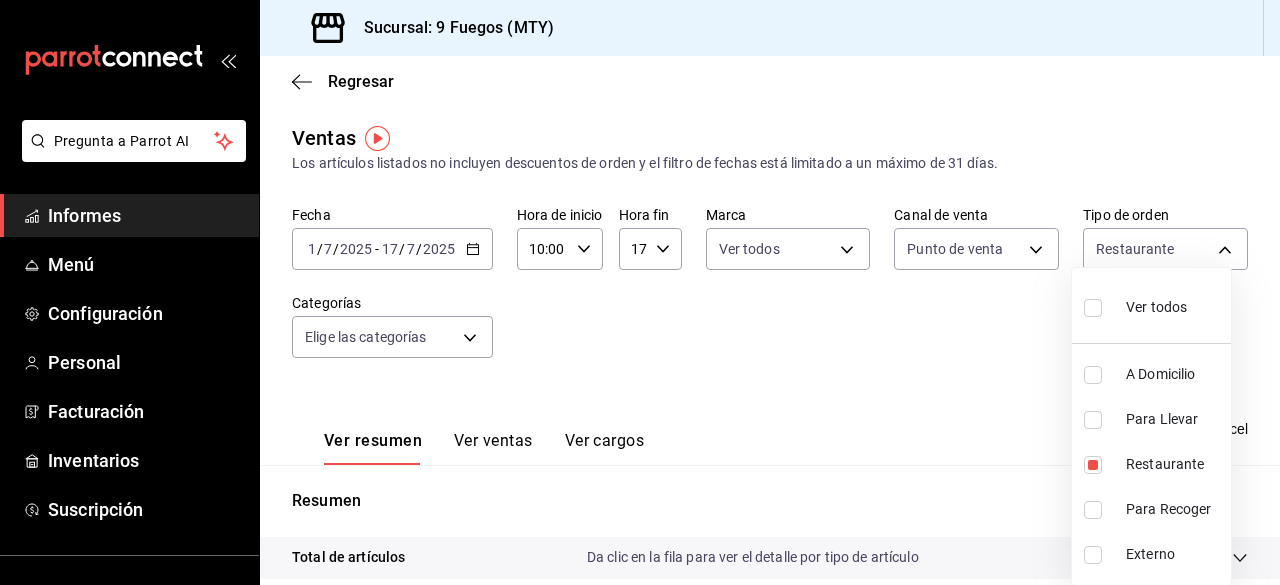 click at bounding box center (640, 292) 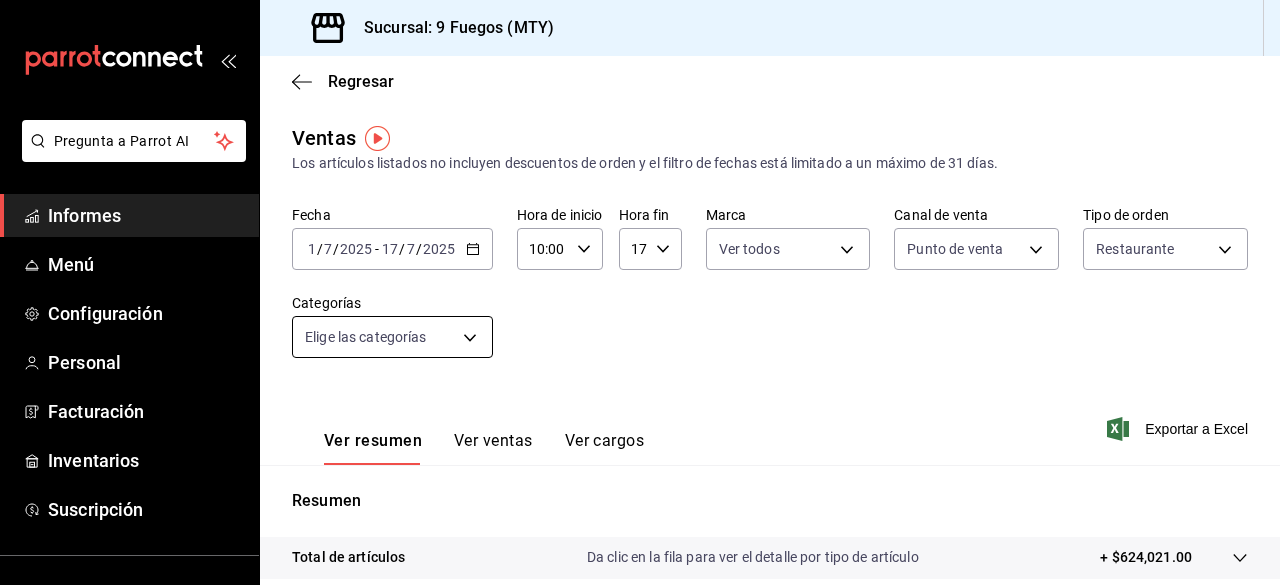 click on "Pregunta a Parrot AI Informes   Menú   Configuración   Personal   Facturación   Inventarios   Suscripción   Ayuda Recomendar loro   JESÚS CABRERA   Sugerir nueva función   Sucursal: 9 Fuegos (MTY) Regresar Ventas Los artículos listados no incluyen descuentos de orden y el filtro de fechas está limitado a un máximo de 31 días. Fecha 2025-07-01 1 / 7 / 2025 - 2025-07-17 17 / 7 / 2025 Hora de inicio 10:00 Hora de inicio Hora fin 17:59 Hora fin Marca Ver todos 4a3df261-e1b8-48be-829d-093db8c32d8f Canal de venta Punto de venta PARROT Tipo de orden Restaurante 5b90686f-ced0-4ddf-a535-1b4e8a46a165 Categorías Elige las categorías Ver resumen Ver ventas Ver cargos Exportar a Excel Resumen Total de artículos Da clic en la fila para ver el detalle por tipo de artículo + $624,021.00 Cargas por servicio + $0.00 Venta bruta = $624,021.00 Descuentos totales - $18,084.00 Certificados de regalo - $0.00 Venta total = $605,937.00 Impuestos - $83,577.52 Venta neta = $522,359.48 Texto original Pregunta a Parrot AI" at bounding box center (640, 292) 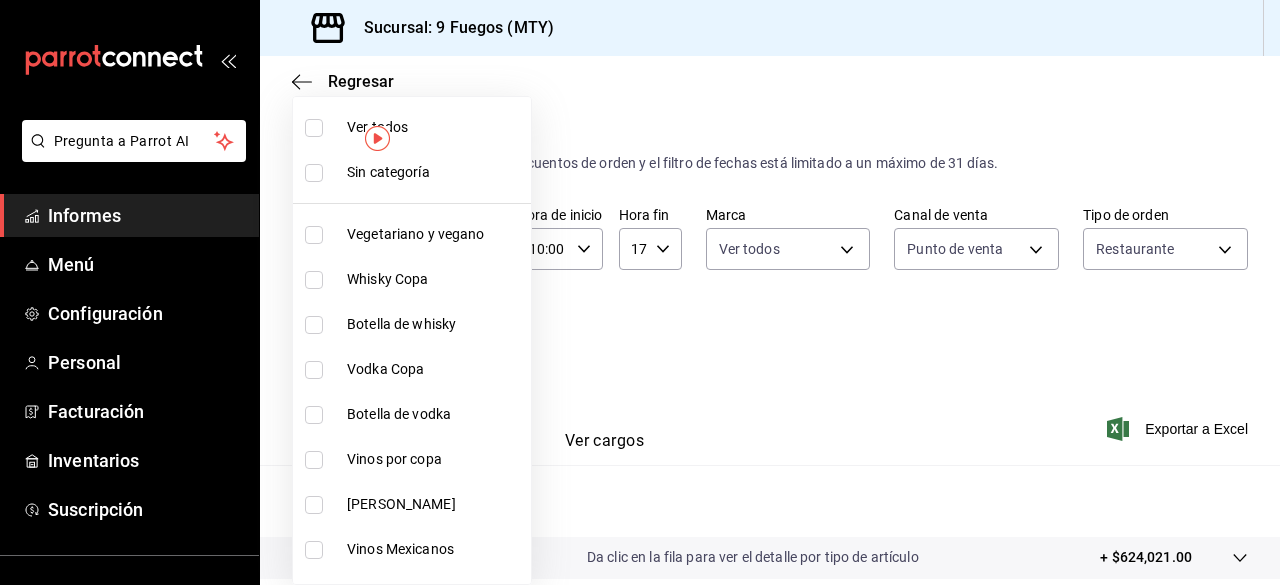 click at bounding box center [314, 280] 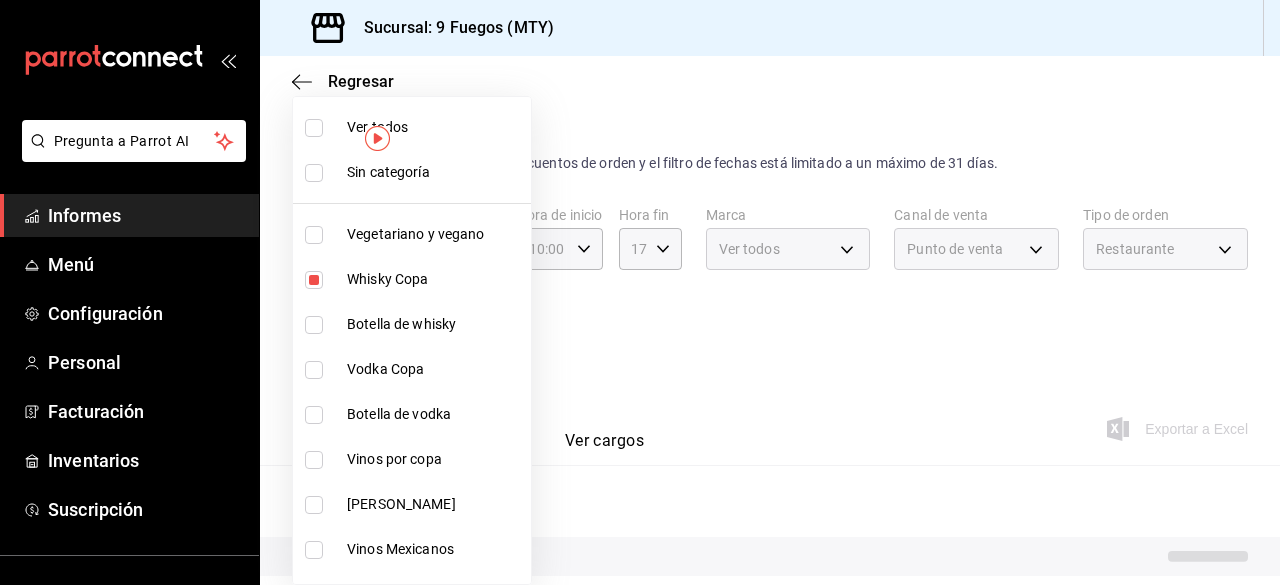 click at bounding box center (314, 325) 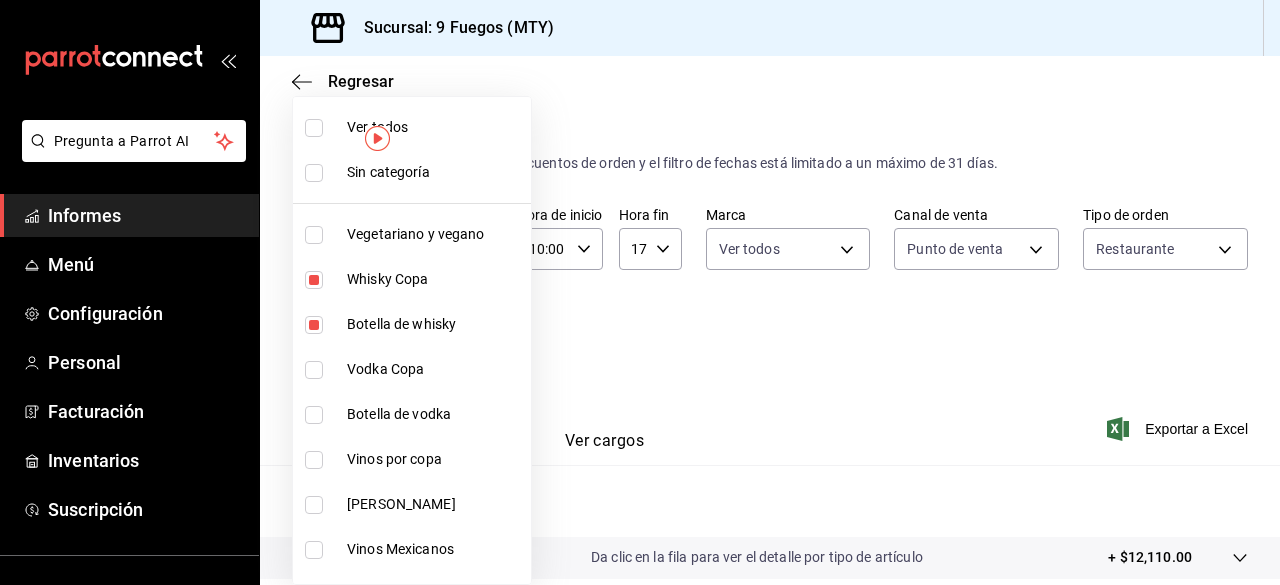 click at bounding box center (640, 292) 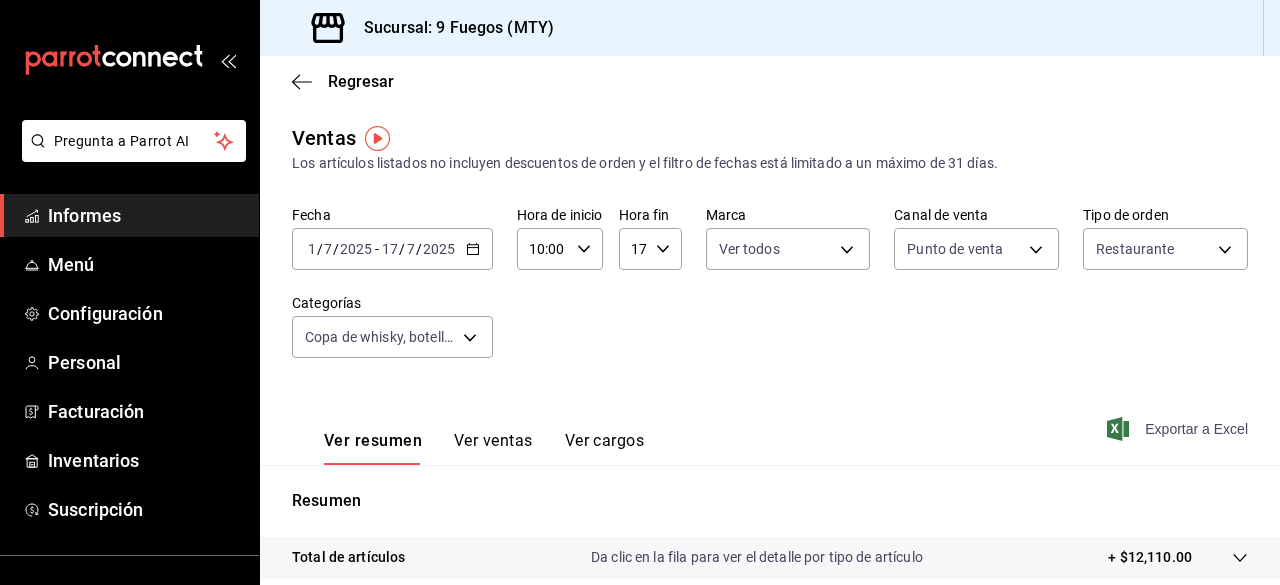 click on "Exportar a Excel" at bounding box center [1196, 429] 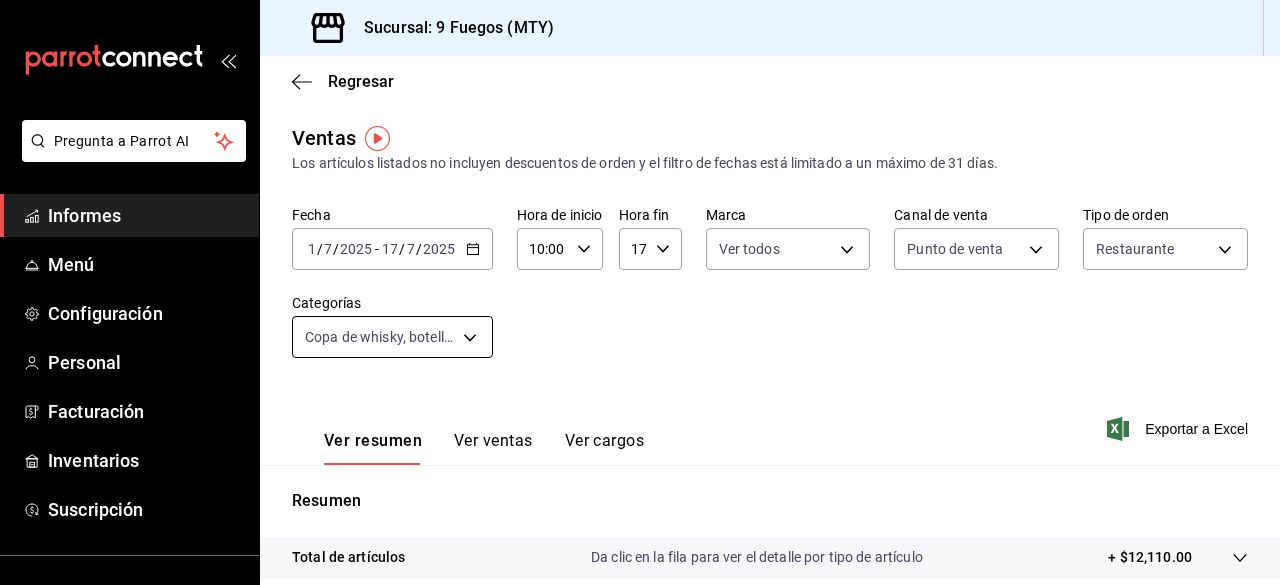 click on "Pregunta a Parrot AI Informes   Menú   Configuración   Personal   Facturación   Inventarios   Suscripción   Ayuda Recomendar loro   JESÚS CABRERA   Sugerir nueva función   Sucursal: 9 Fuegos (MTY) Regresar Ventas Los artículos listados no incluyen descuentos de orden y el filtro de fechas está limitado a un máximo de 31 días. Fecha 2025-07-01 1 / 7 / 2025 - 2025-07-17 17 / 7 / 2025 Hora de inicio 10:00 Hora de inicio Hora fin 17:59 Hora fin Marca Ver todos 4a3df261-e1b8-48be-829d-093db8c32d8f Canal de venta Punto de venta PARROT Tipo de orden Restaurante 5b90686f-ced0-4ddf-a535-1b4e8a46a165 Categorías Copa de whisky, botella de whisky eccc6d4f-c65e-421c-beb6-767a47d6cd12,52365e06-ffe6-4f2f-a874-861094f1a4fa Ver resumen Ver ventas Ver cargos Exportar a Excel Resumen Total de artículos Da clic en la fila para ver el detalle por tipo de artículo + $12,110.00 Cargas por servicio Sin datos por que no se pueden calcular debido al filtro de categorías seleccionado Venta bruta = $12,110.00 Venta total" at bounding box center [640, 292] 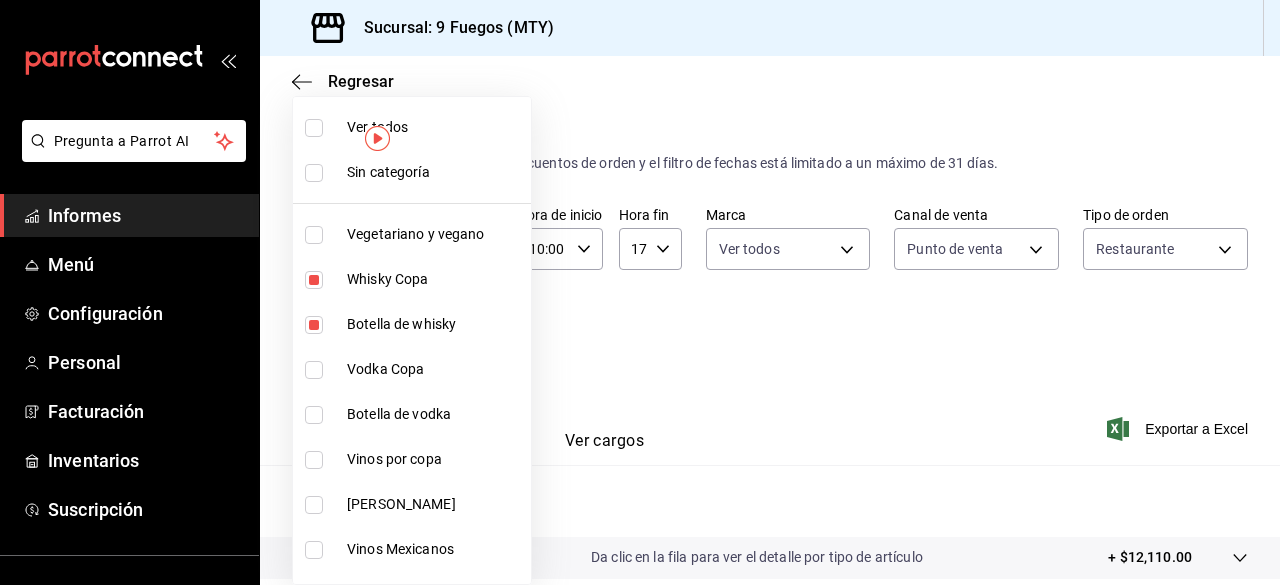 drag, startPoint x: 324, startPoint y: 279, endPoint x: 319, endPoint y: 317, distance: 38.327538 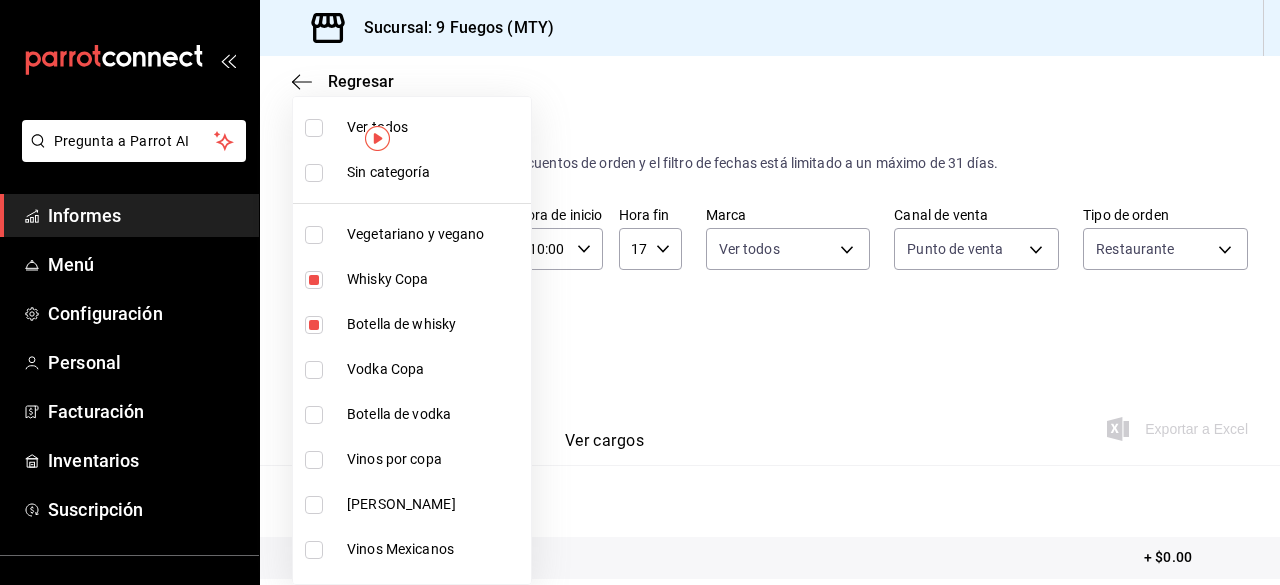 click at bounding box center (314, 280) 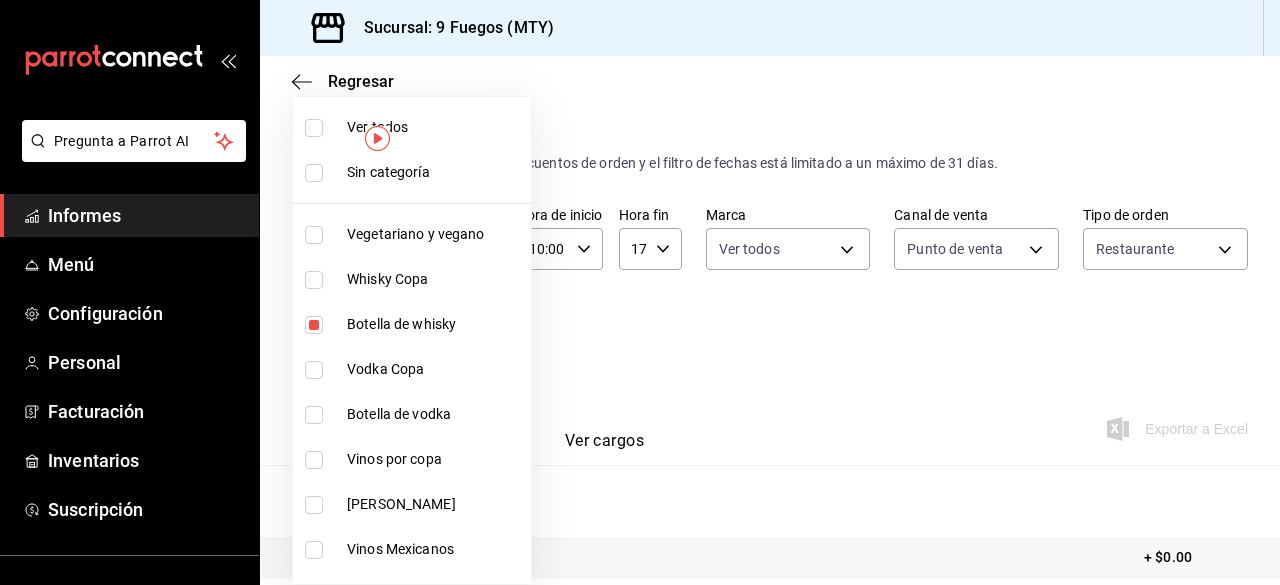 click at bounding box center (314, 325) 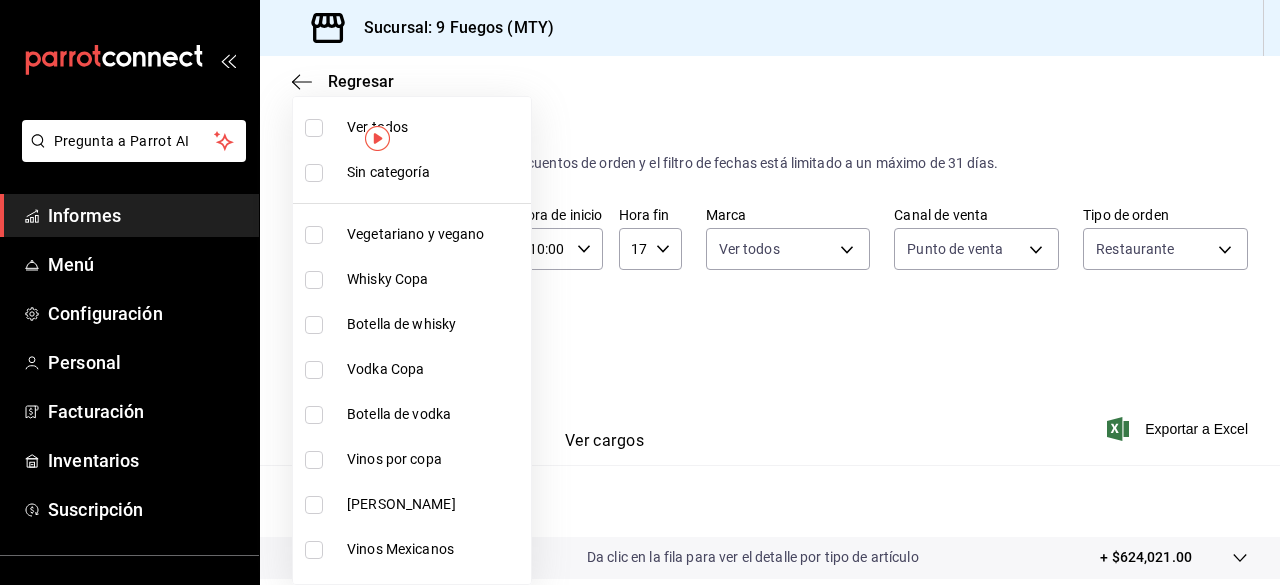 click on "Vodka Copa" at bounding box center (385, 369) 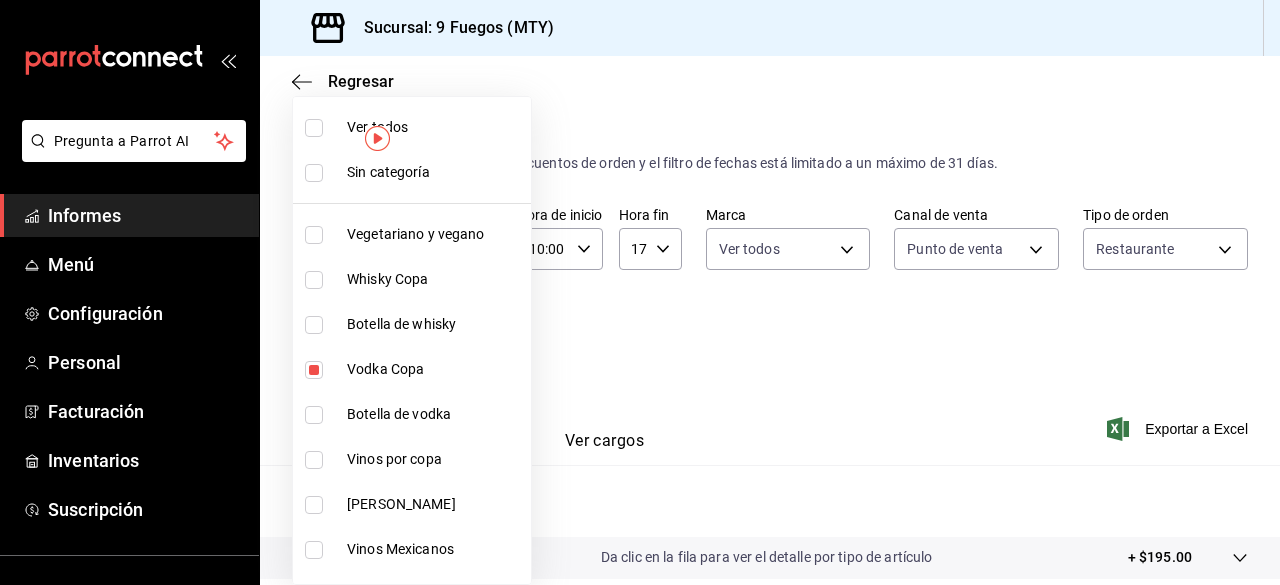 click at bounding box center [640, 292] 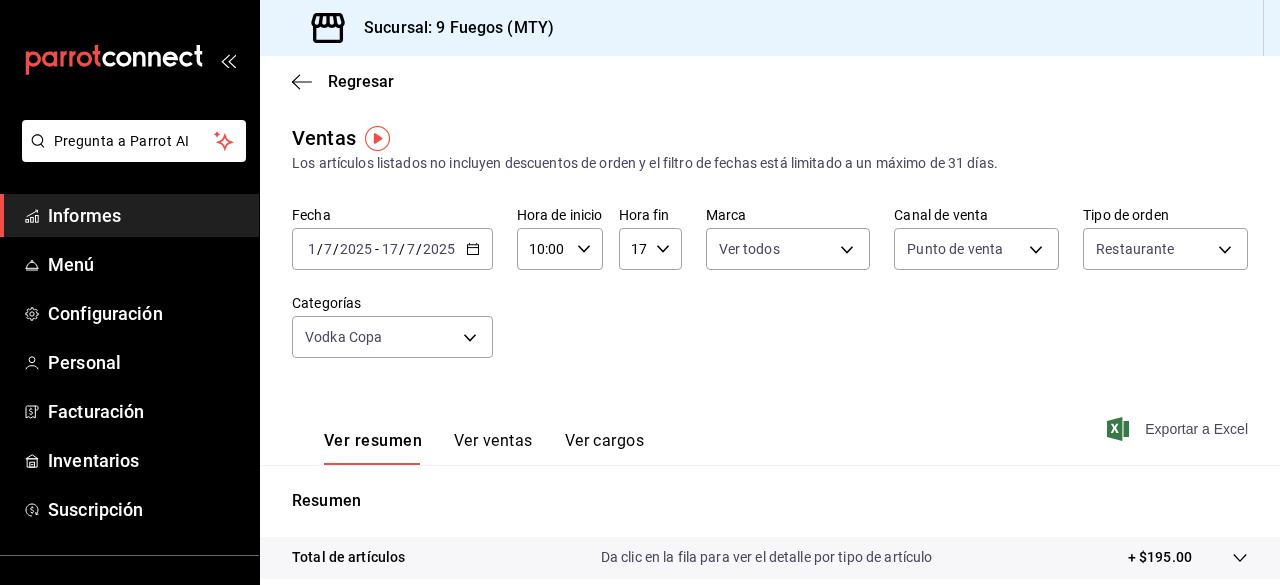 click on "Exportar a Excel" at bounding box center (1196, 429) 